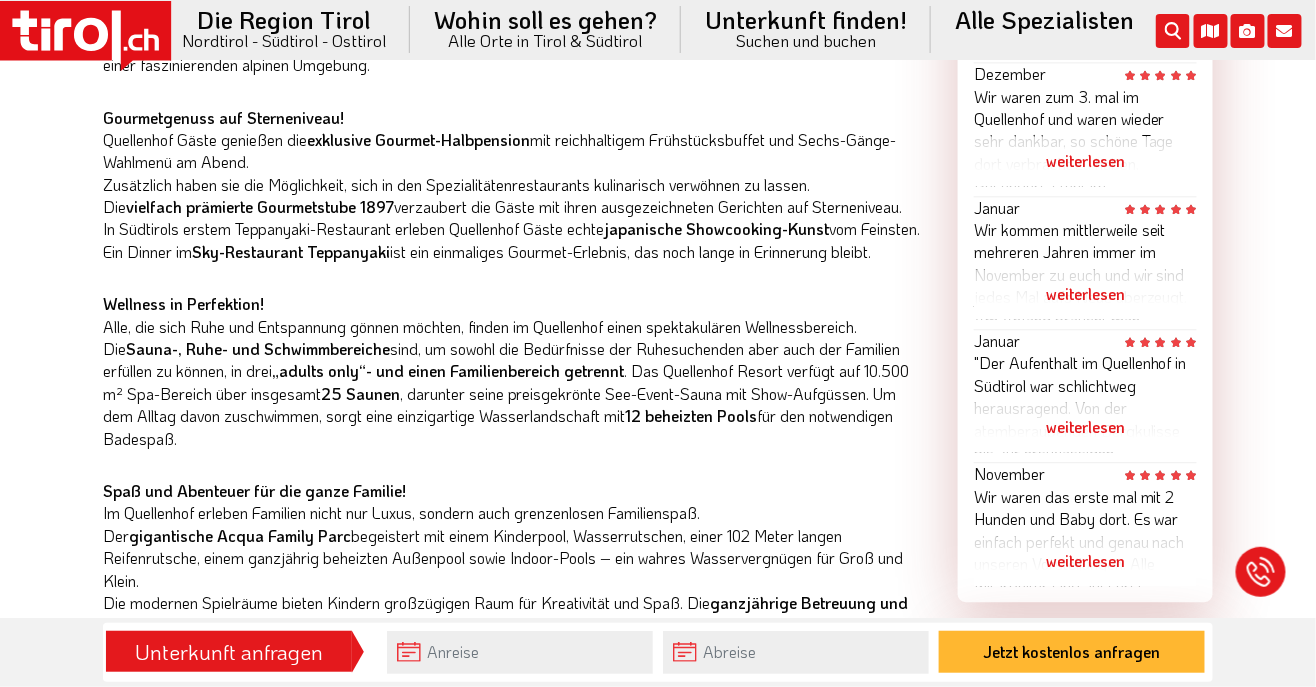 scroll, scrollTop: 1665, scrollLeft: 0, axis: vertical 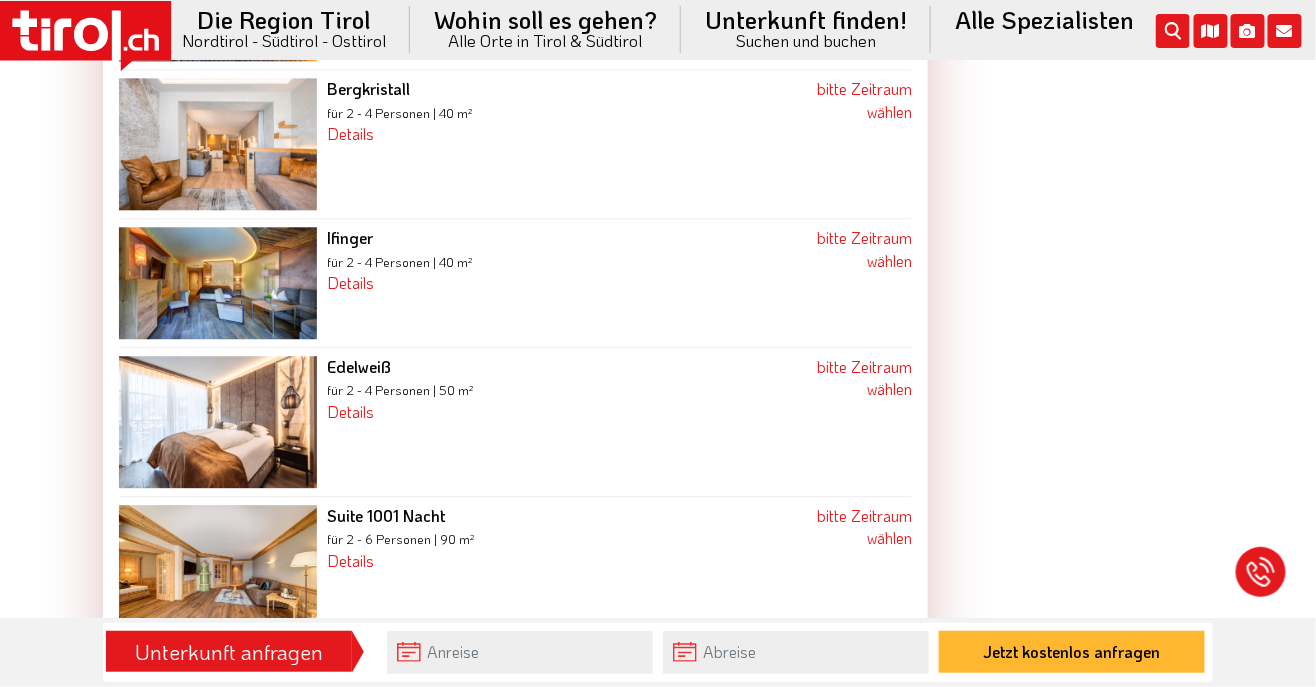 click on "Suite 1001 Nacht    für 2 - 6 Personen | 90 m²    Details    2-4 Personen, ca. 90m² geräumige Suite, Schlafzimmer mit Wasserbetten, Wohnbereich mit Sitzcouch und Schreibtisch, begehbarer Schrank, großzügiges Badezimmer mit freistehender Badewanne und Dusche, WC und Bidet getrennt sowie großer Südbalkon." at bounding box center [548, 572] 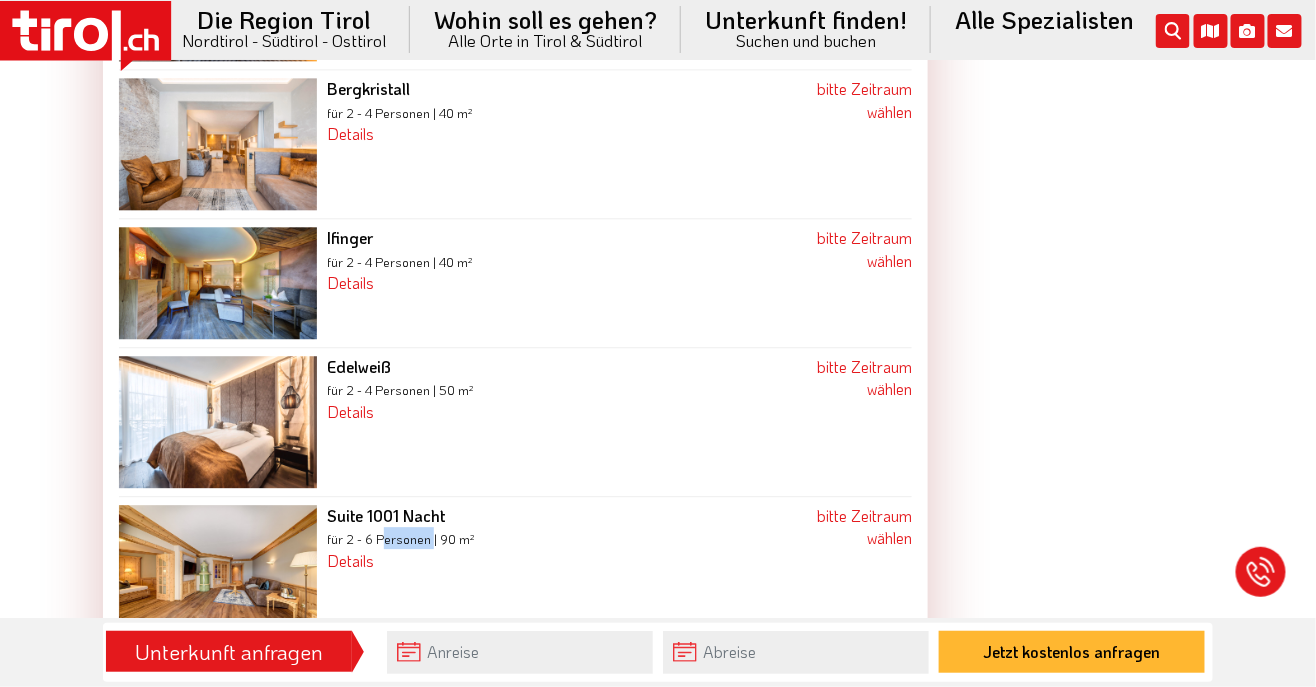 click at bounding box center [218, 572] 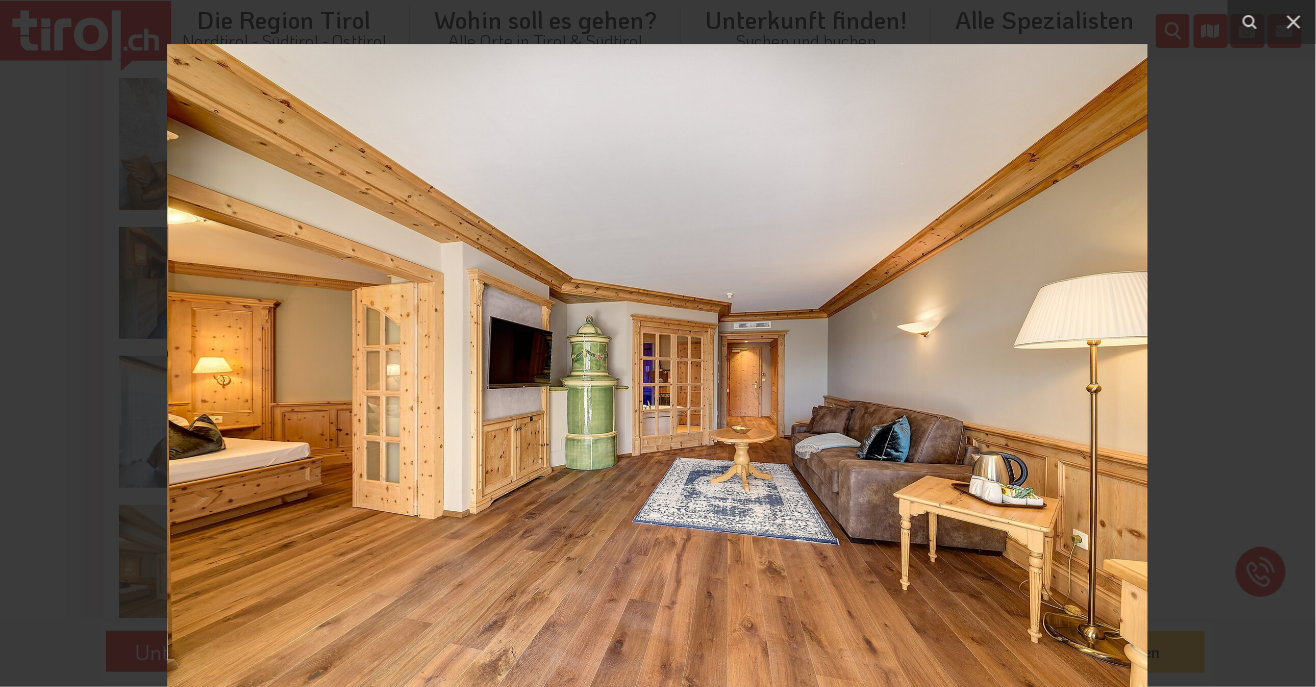 click at bounding box center [1294, 22] 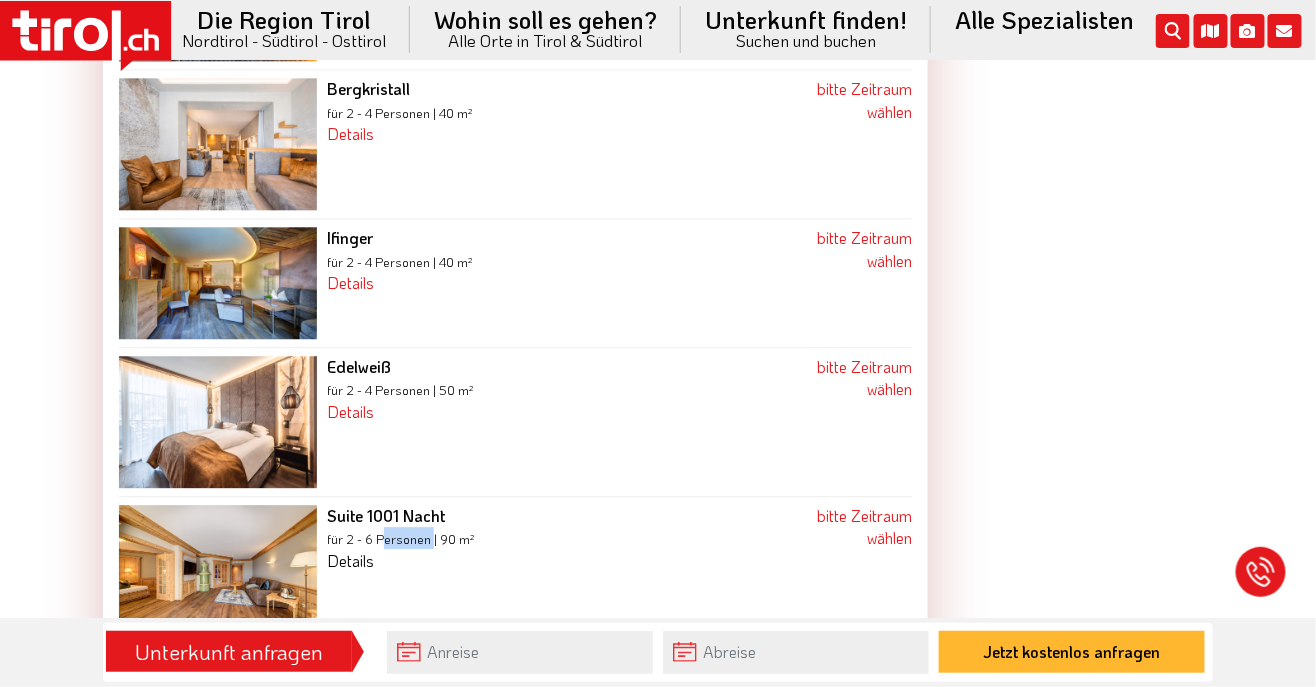 click on "Details" at bounding box center [350, 560] 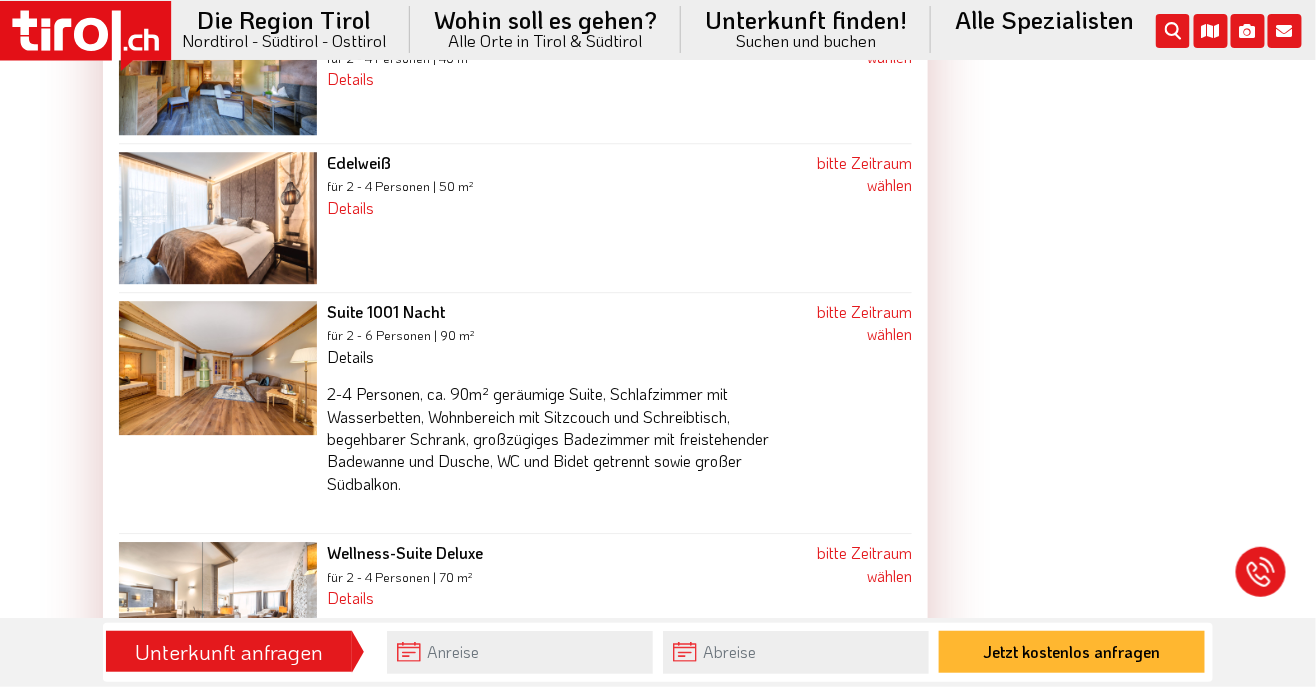 scroll, scrollTop: 3884, scrollLeft: 0, axis: vertical 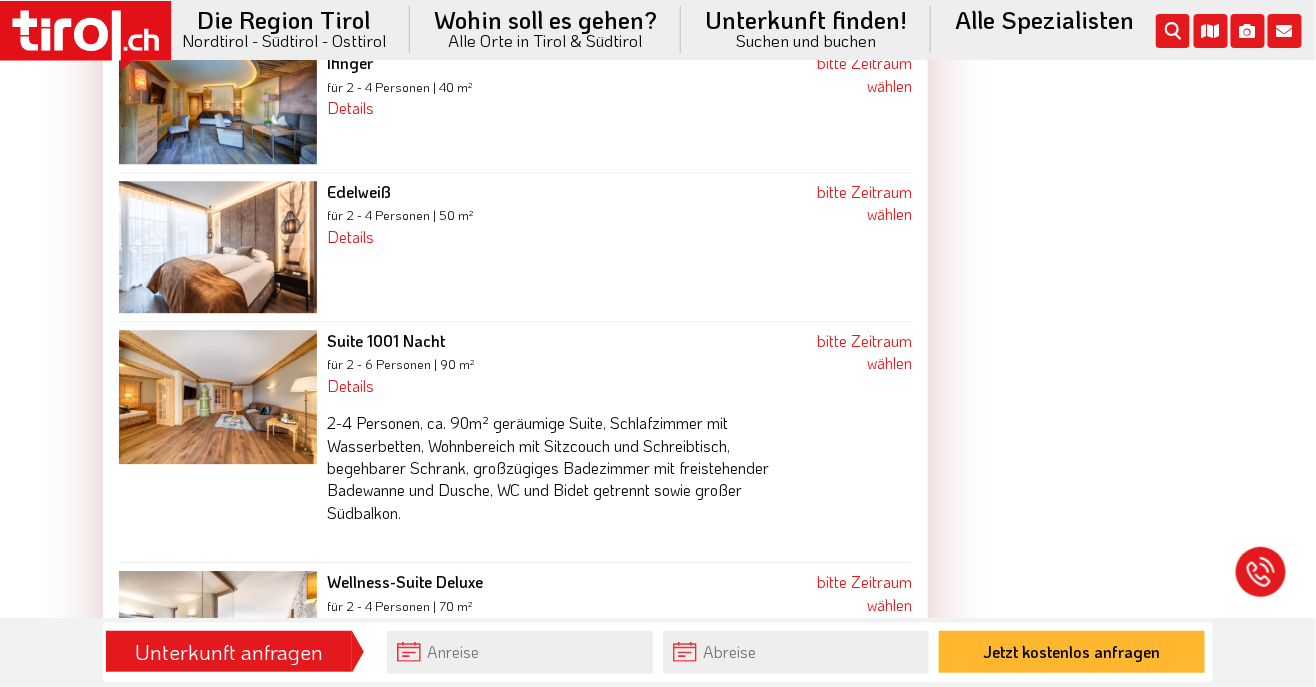 click on "Suite 1001 Nacht" at bounding box center [386, 340] 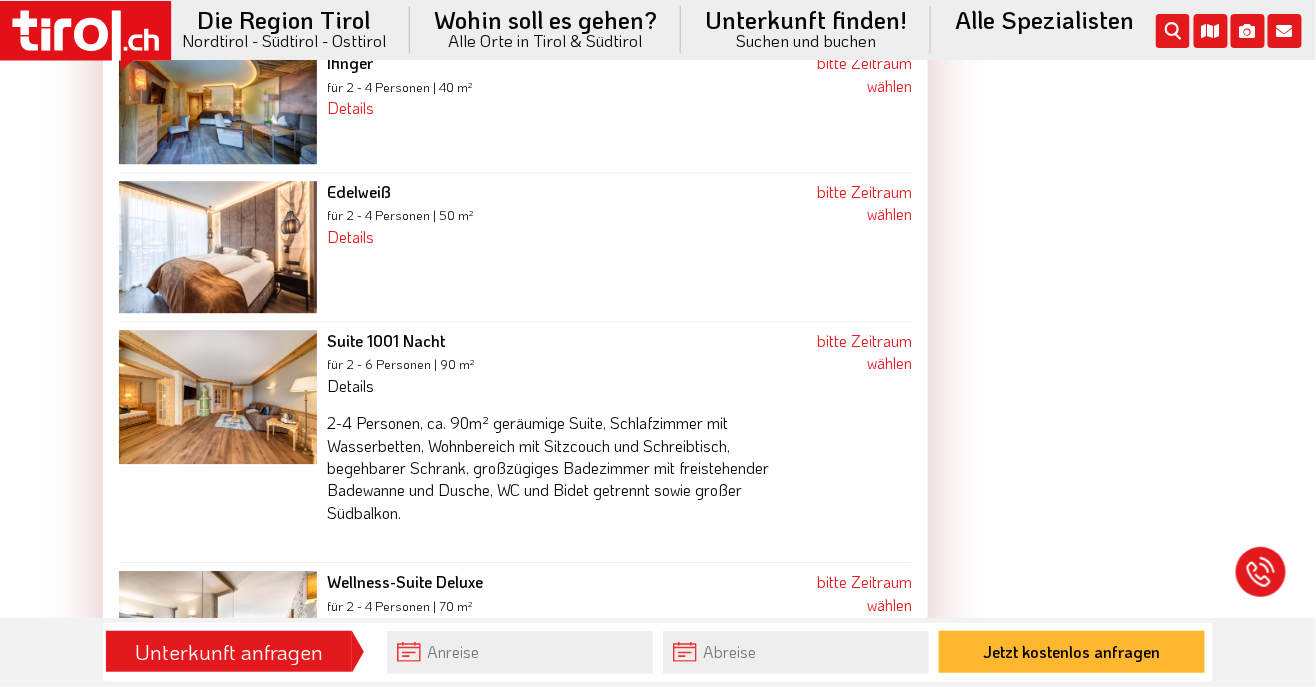 click on "Details" at bounding box center [350, 385] 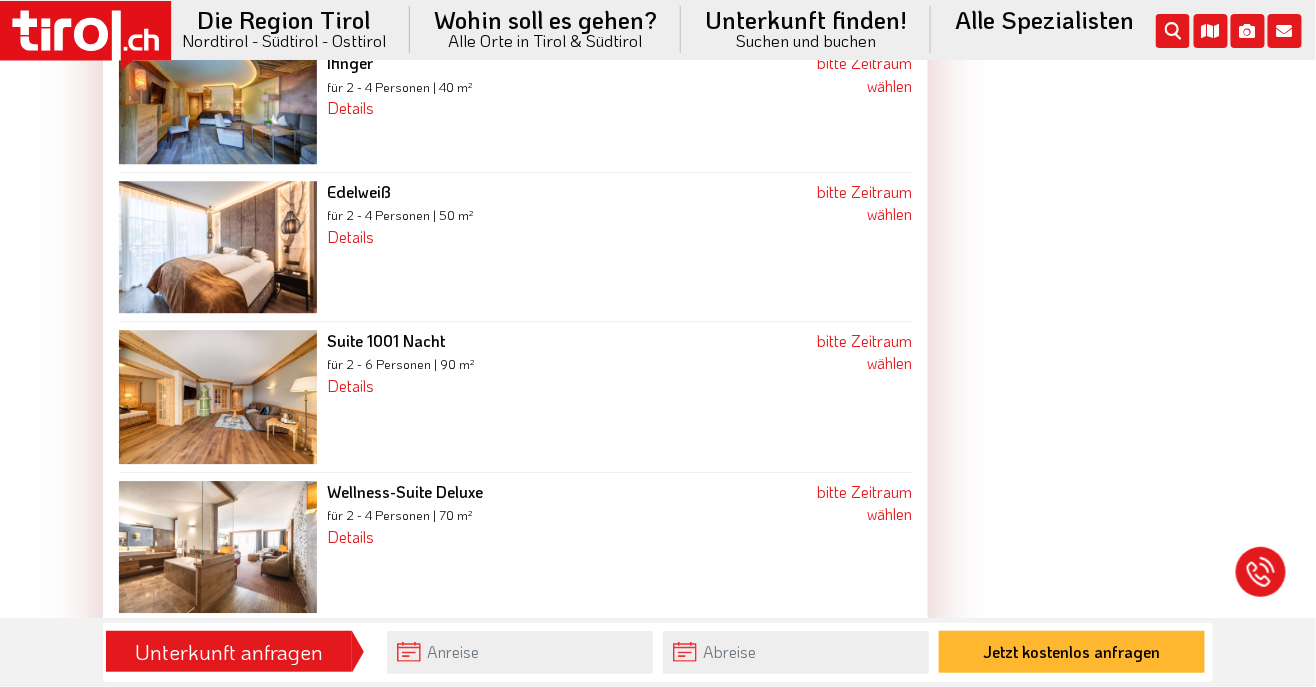click at bounding box center [218, 397] 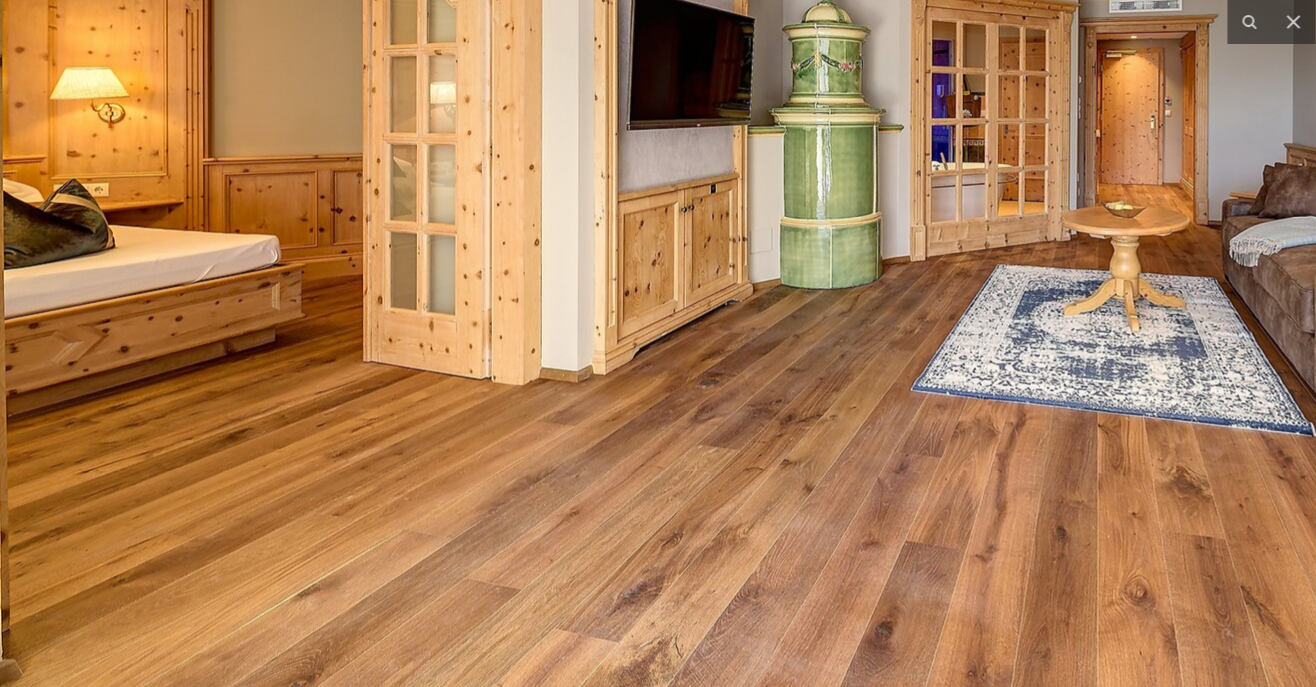 click at bounding box center (1294, 22) 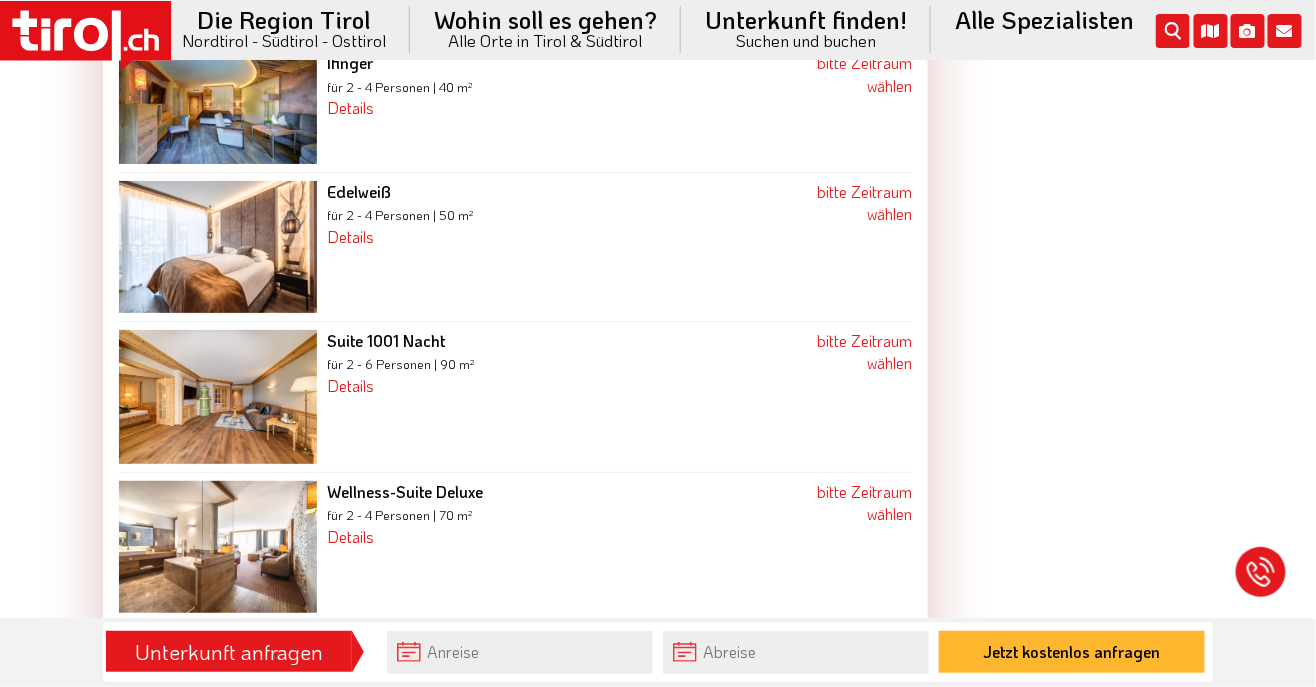 click 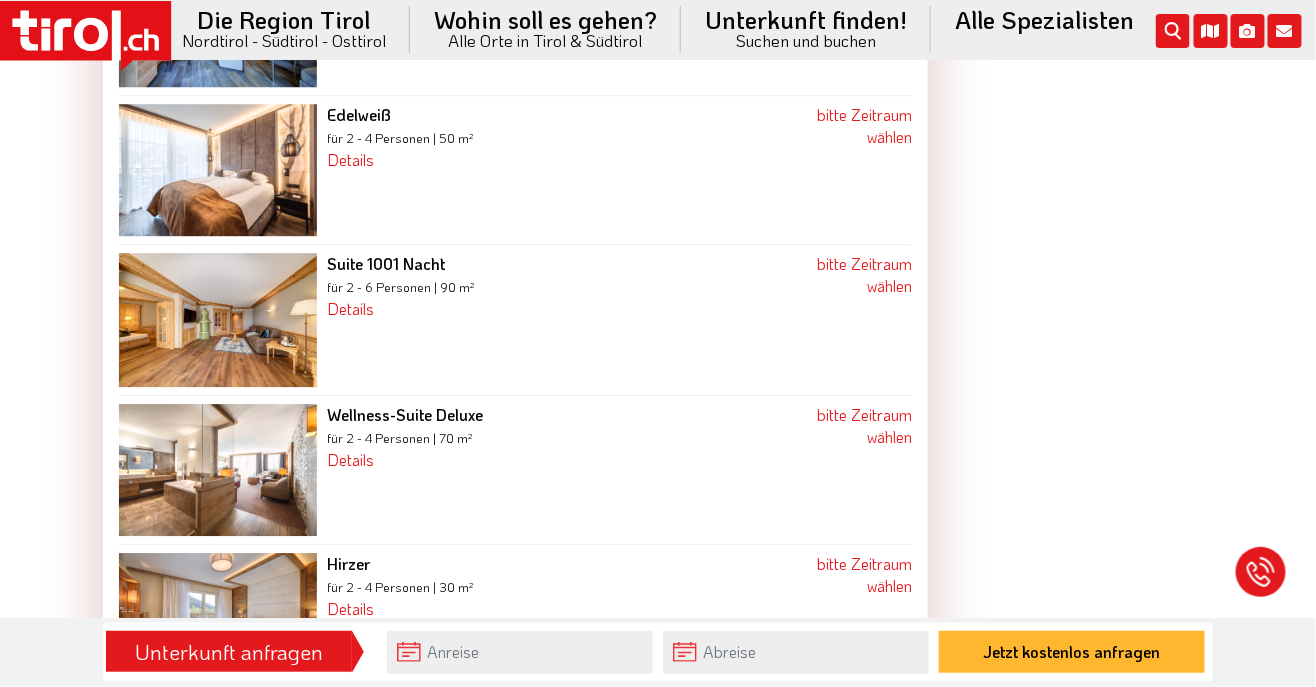 scroll, scrollTop: 3947, scrollLeft: 0, axis: vertical 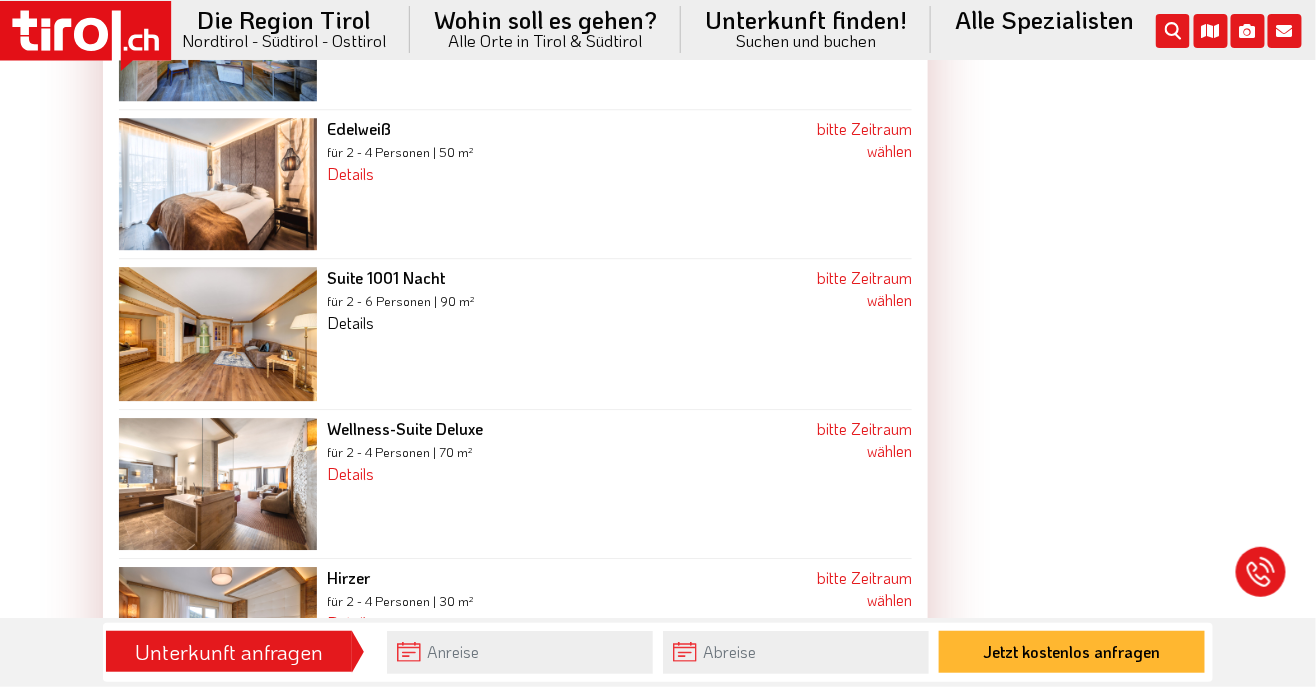 click on "Details" at bounding box center (350, 322) 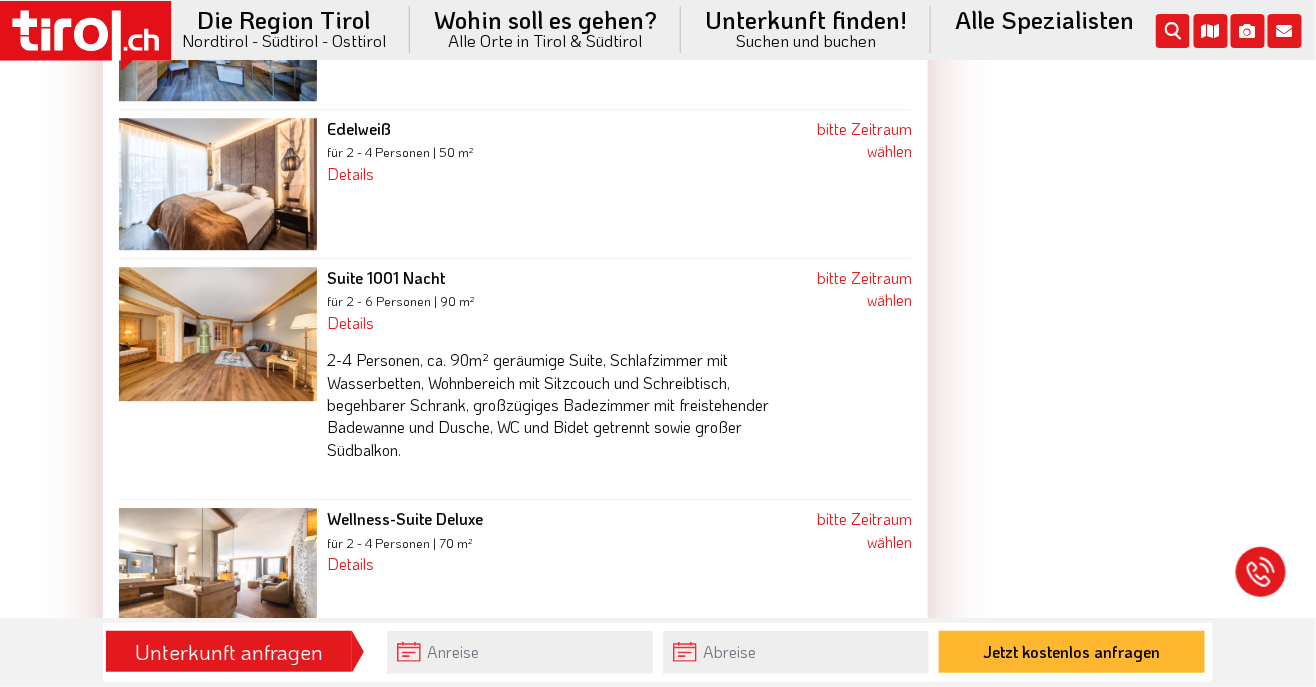 click at bounding box center [218, 334] 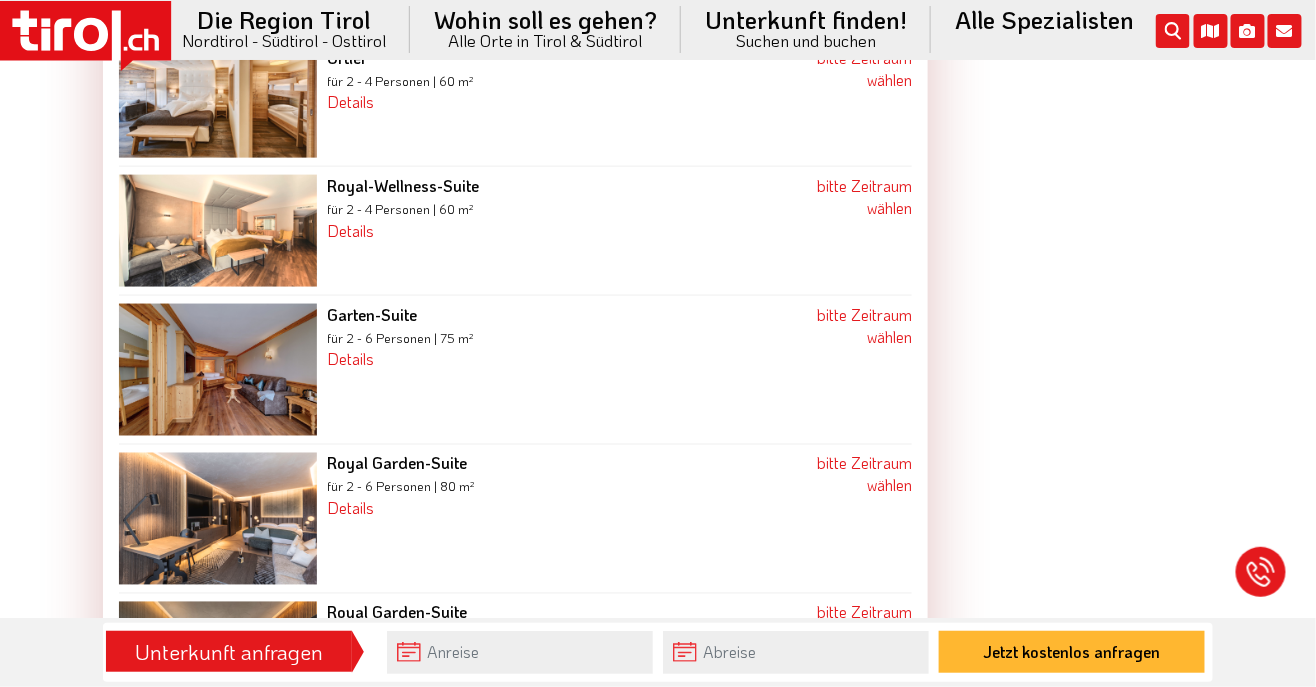 scroll, scrollTop: 3034, scrollLeft: 0, axis: vertical 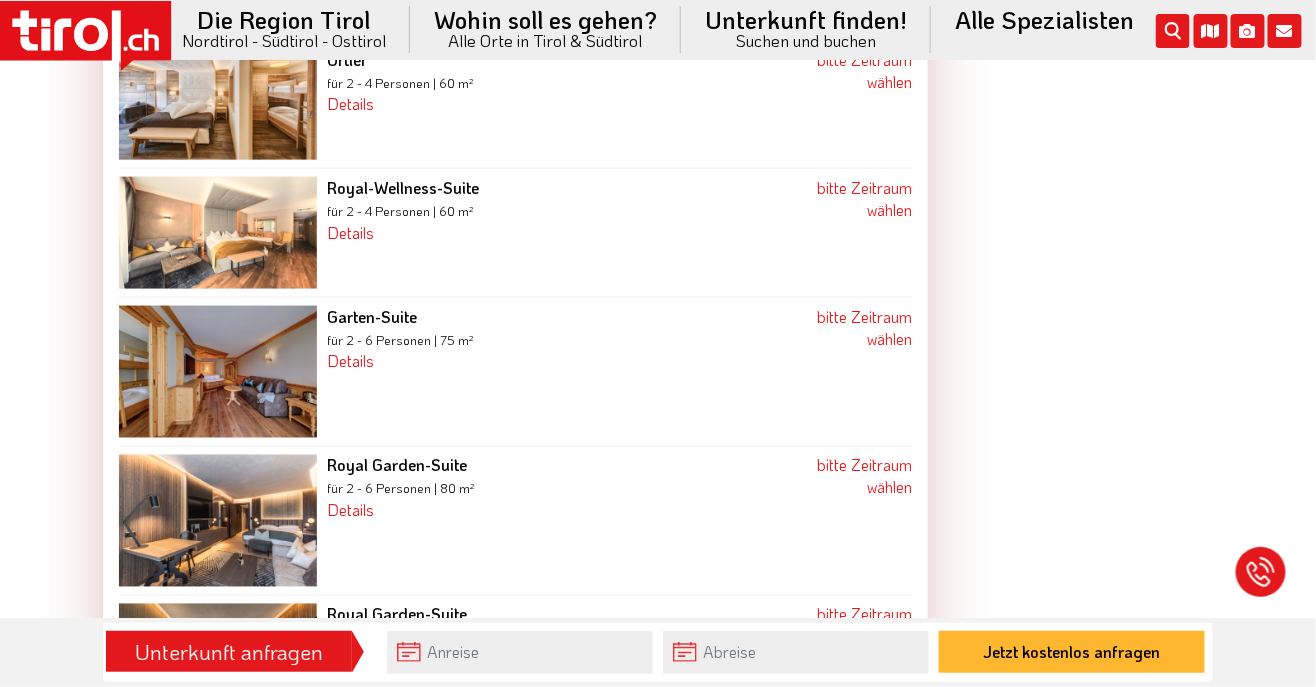 click at bounding box center (218, 233) 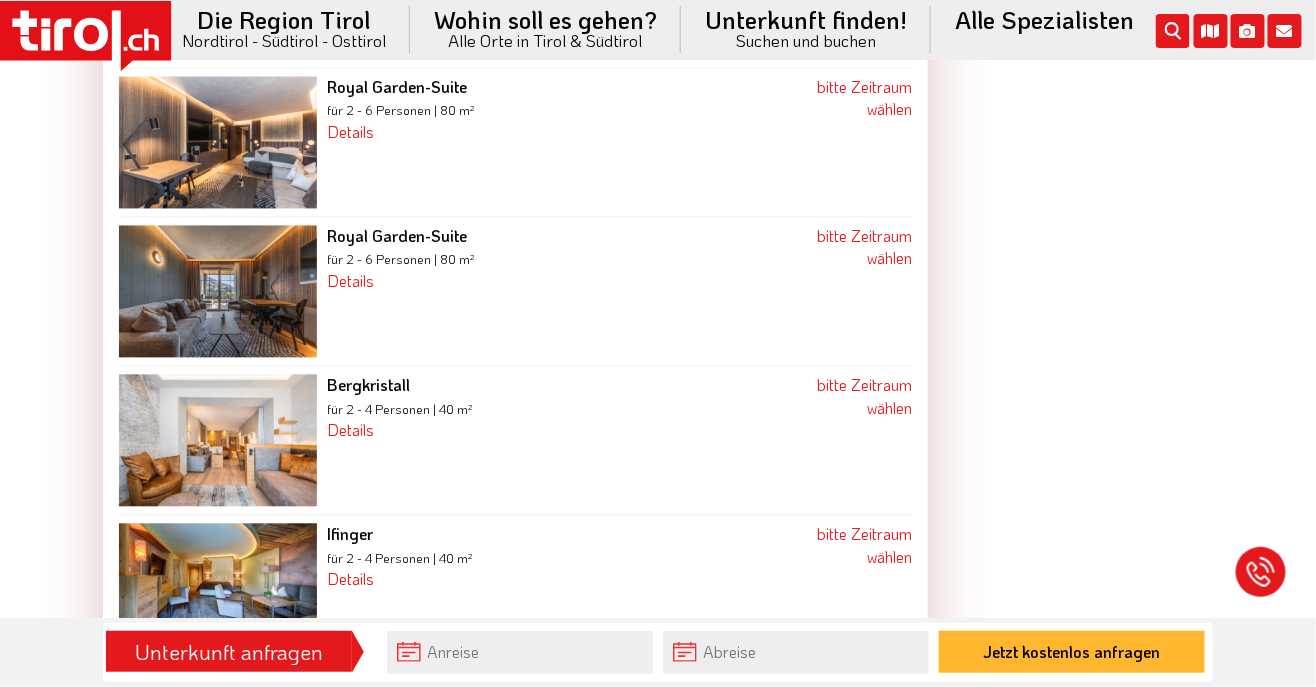 scroll, scrollTop: 3413, scrollLeft: 0, axis: vertical 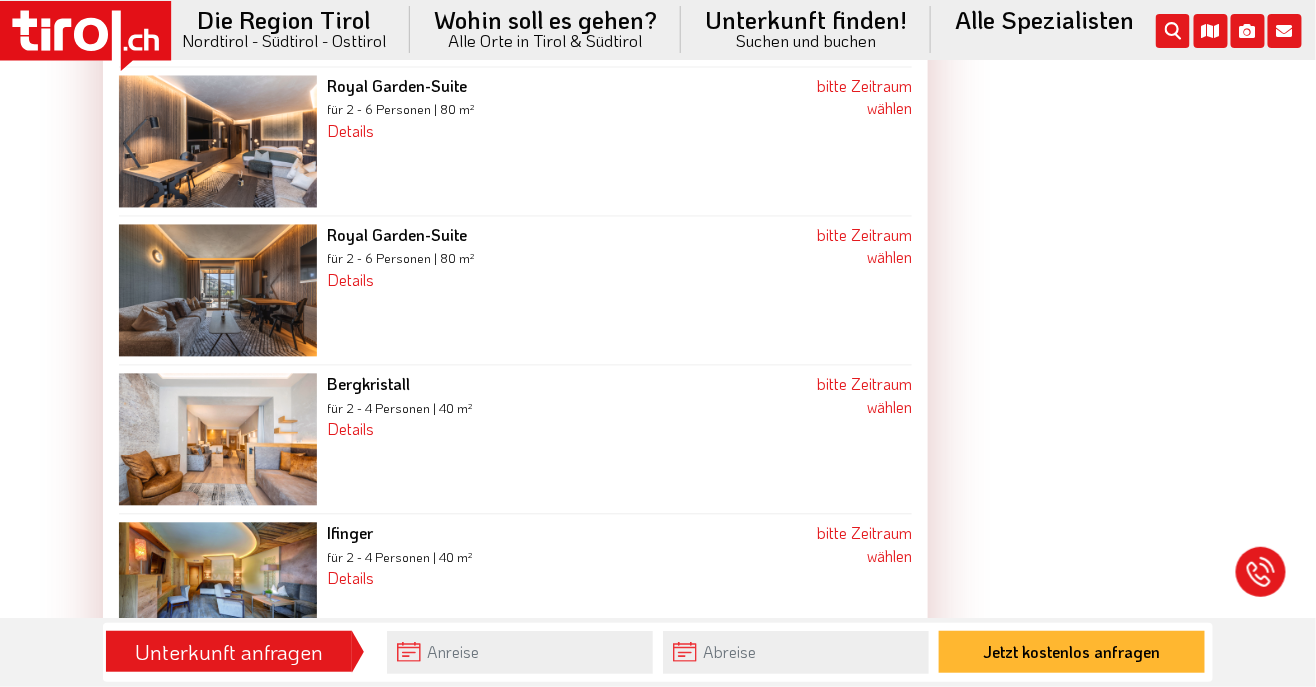 click at bounding box center [218, 440] 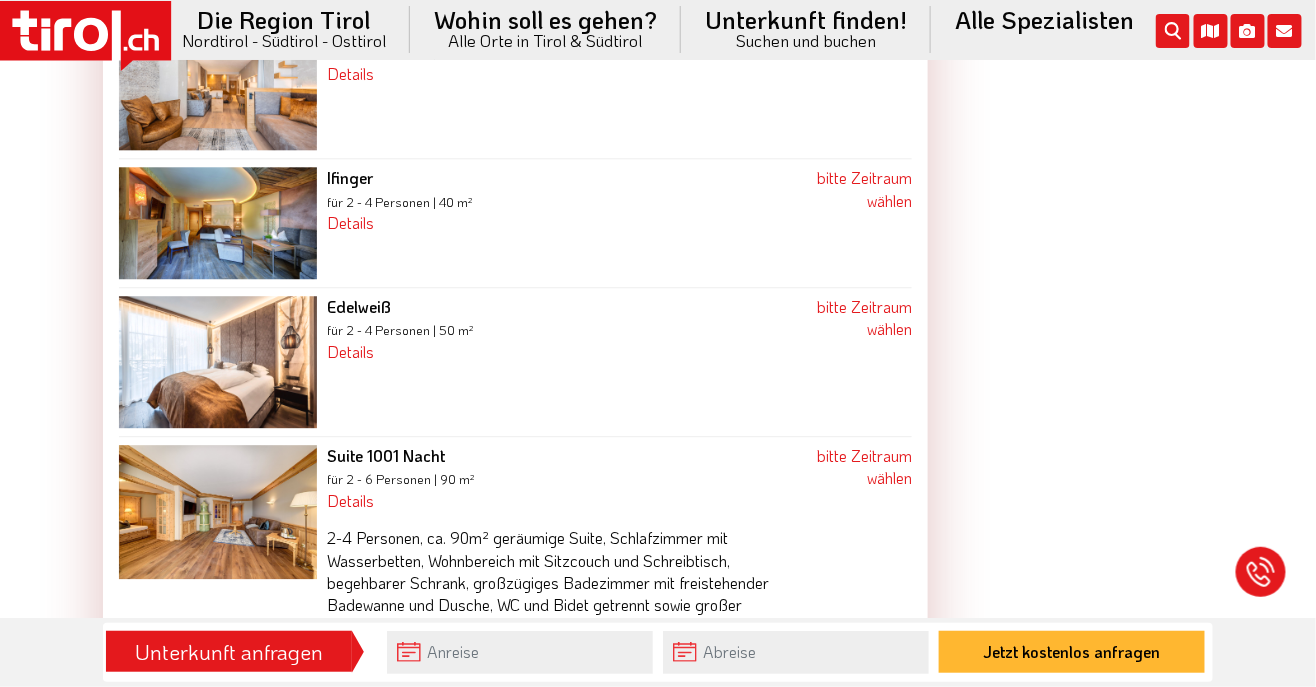 scroll, scrollTop: 3770, scrollLeft: 0, axis: vertical 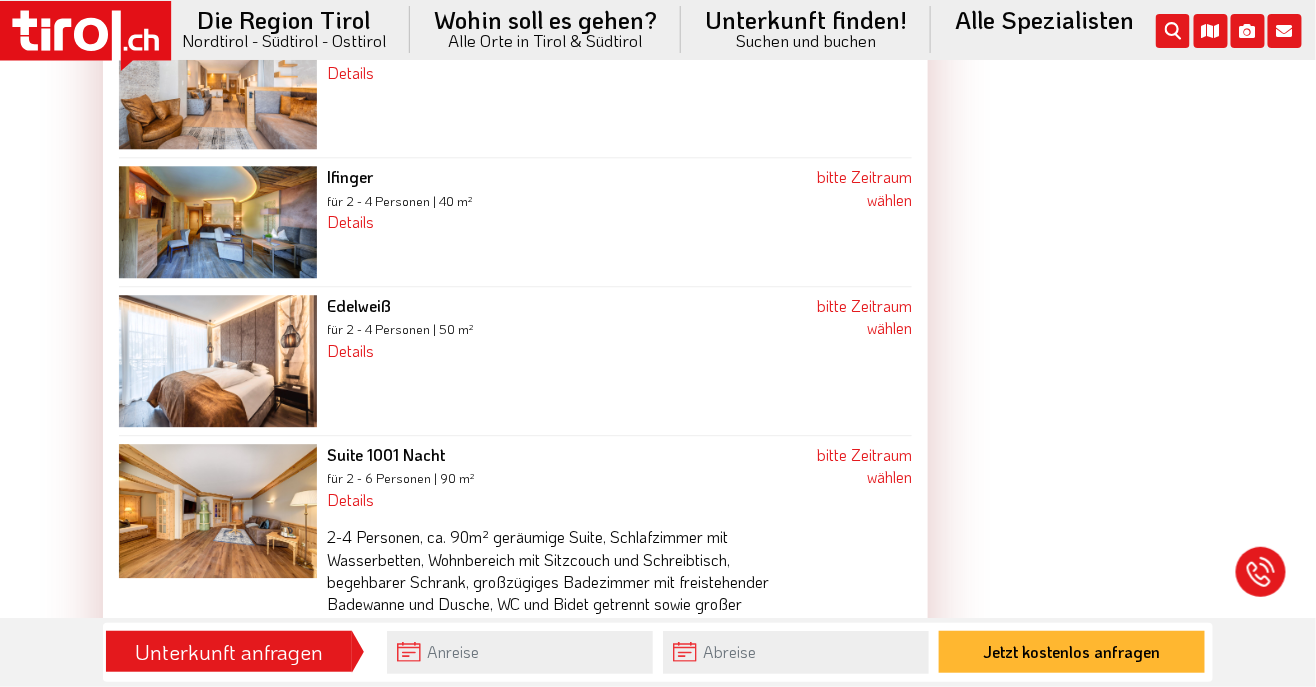 click at bounding box center (218, 511) 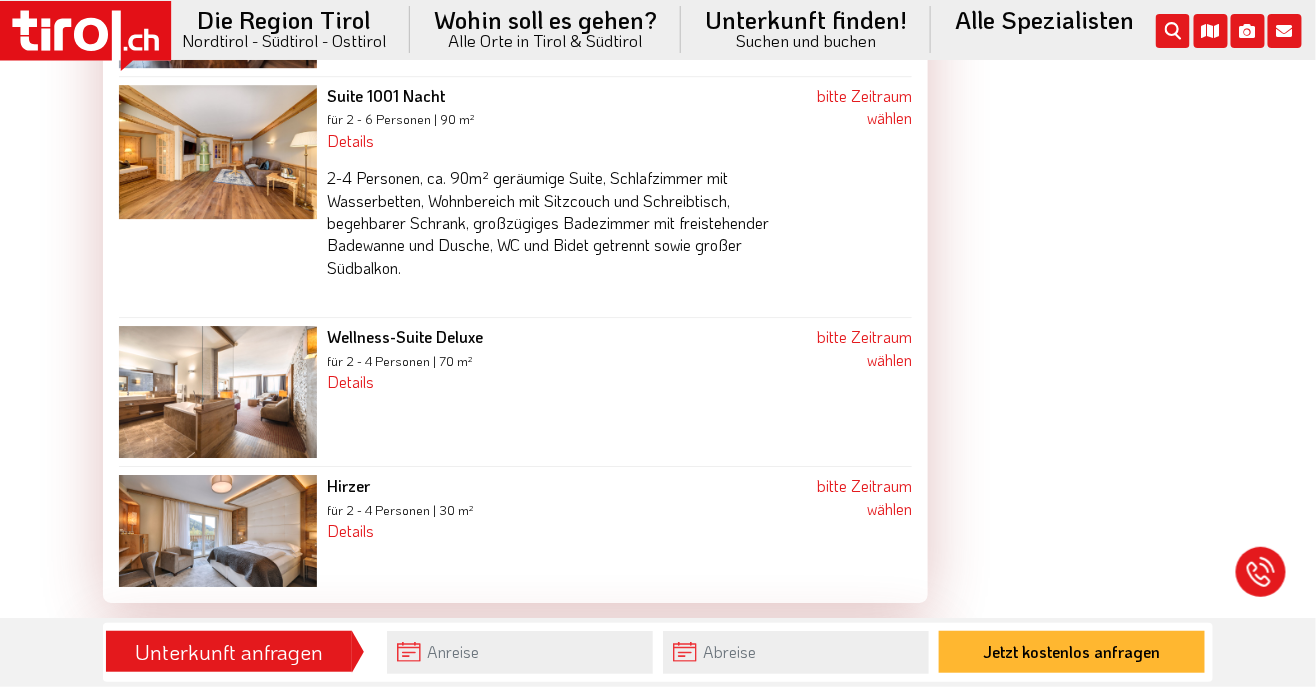 scroll, scrollTop: 4133, scrollLeft: 0, axis: vertical 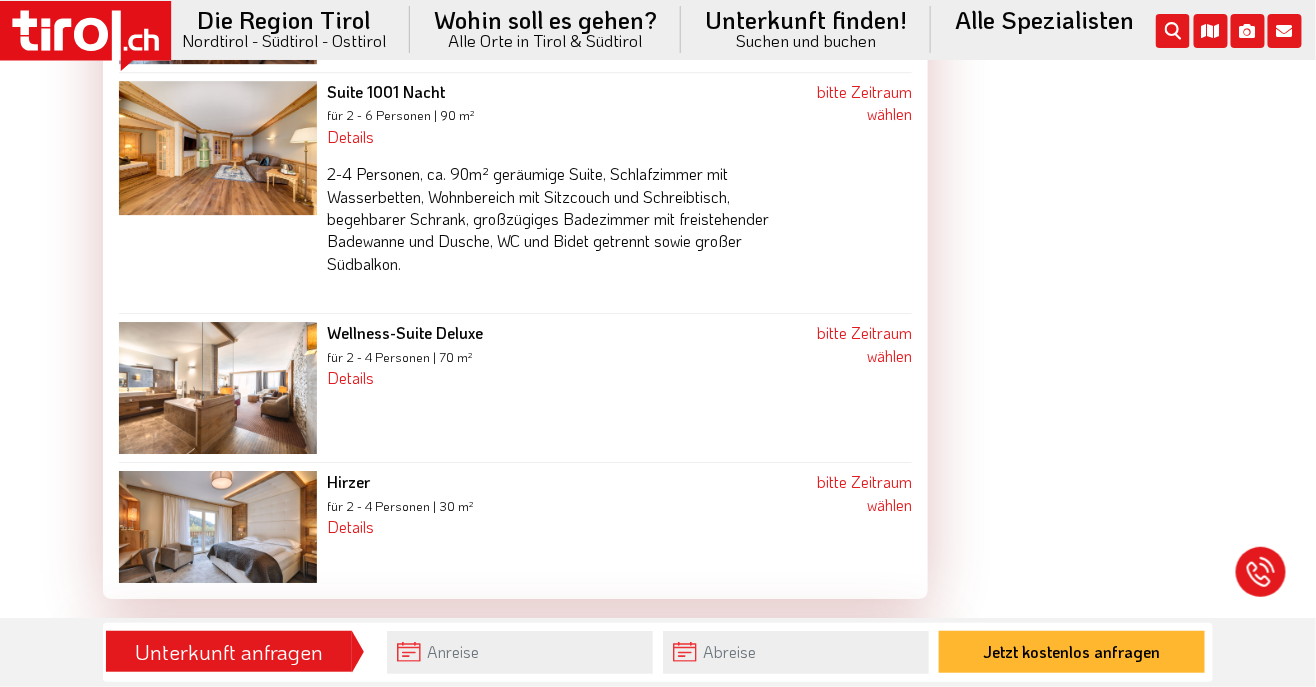 click at bounding box center [218, 527] 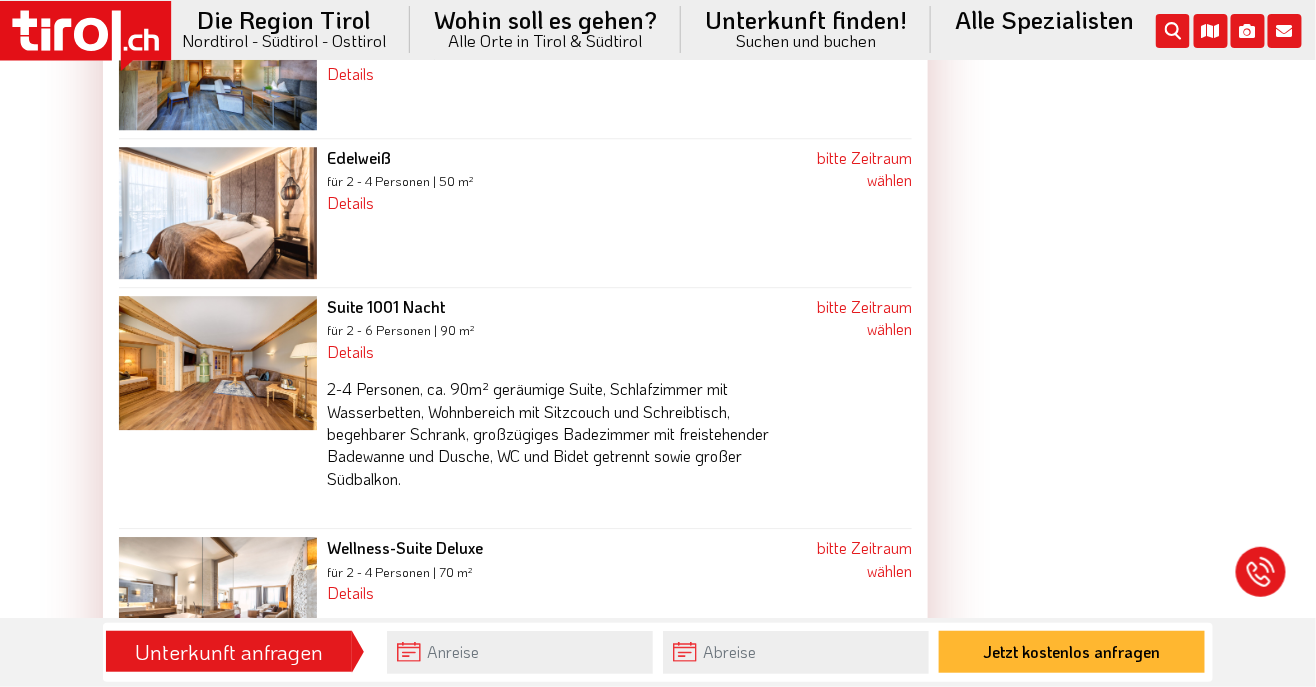 scroll, scrollTop: 3908, scrollLeft: 0, axis: vertical 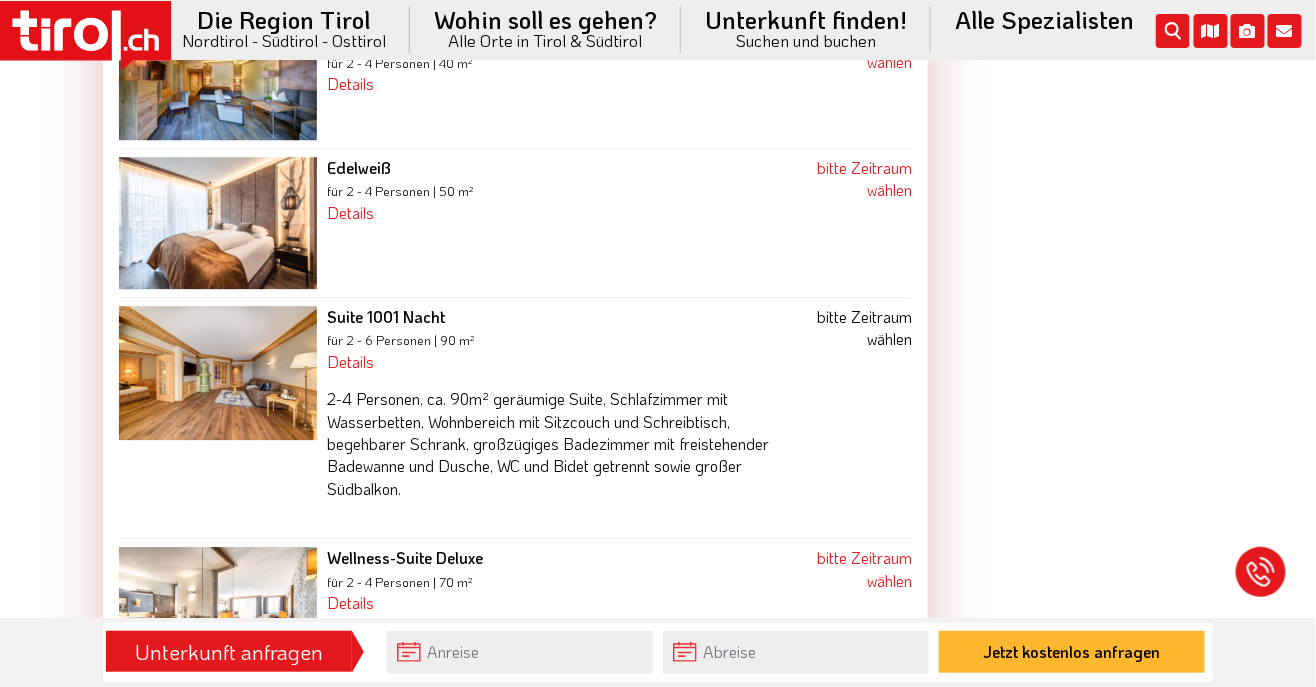 click on "bitte Zeitraum wählen" at bounding box center [864, 327] 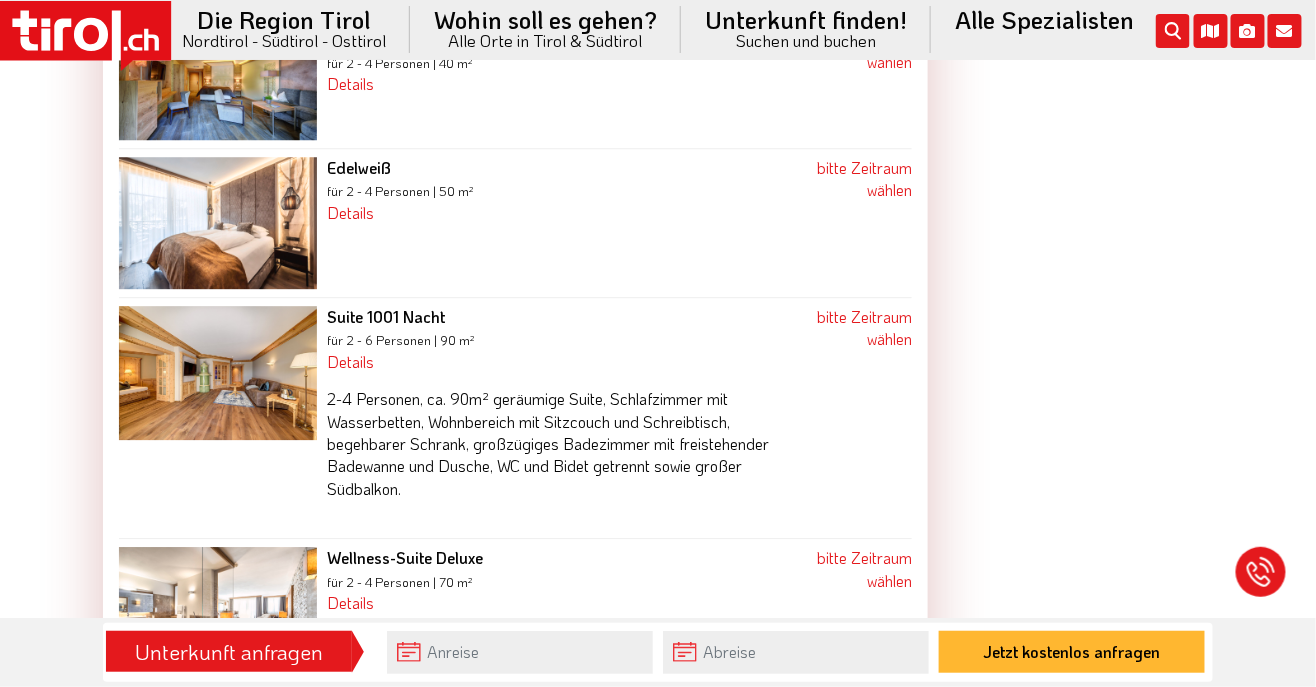 scroll, scrollTop: 2368, scrollLeft: 0, axis: vertical 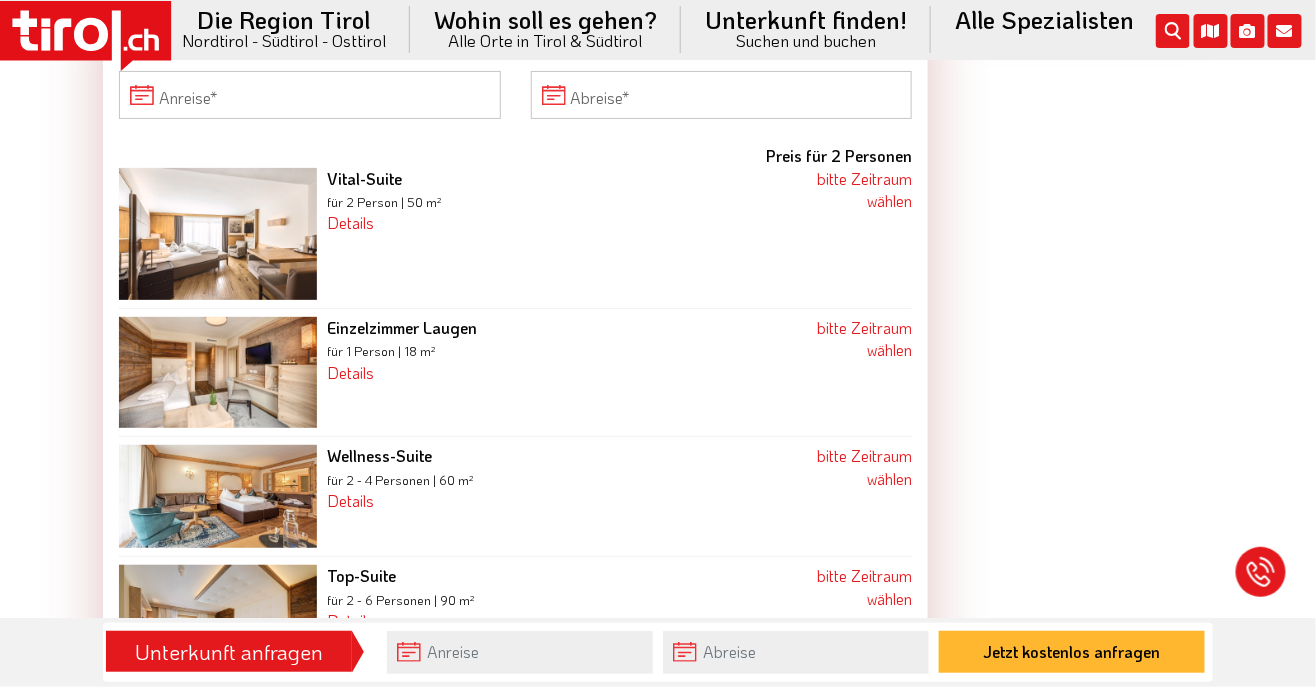 click at bounding box center [218, 373] 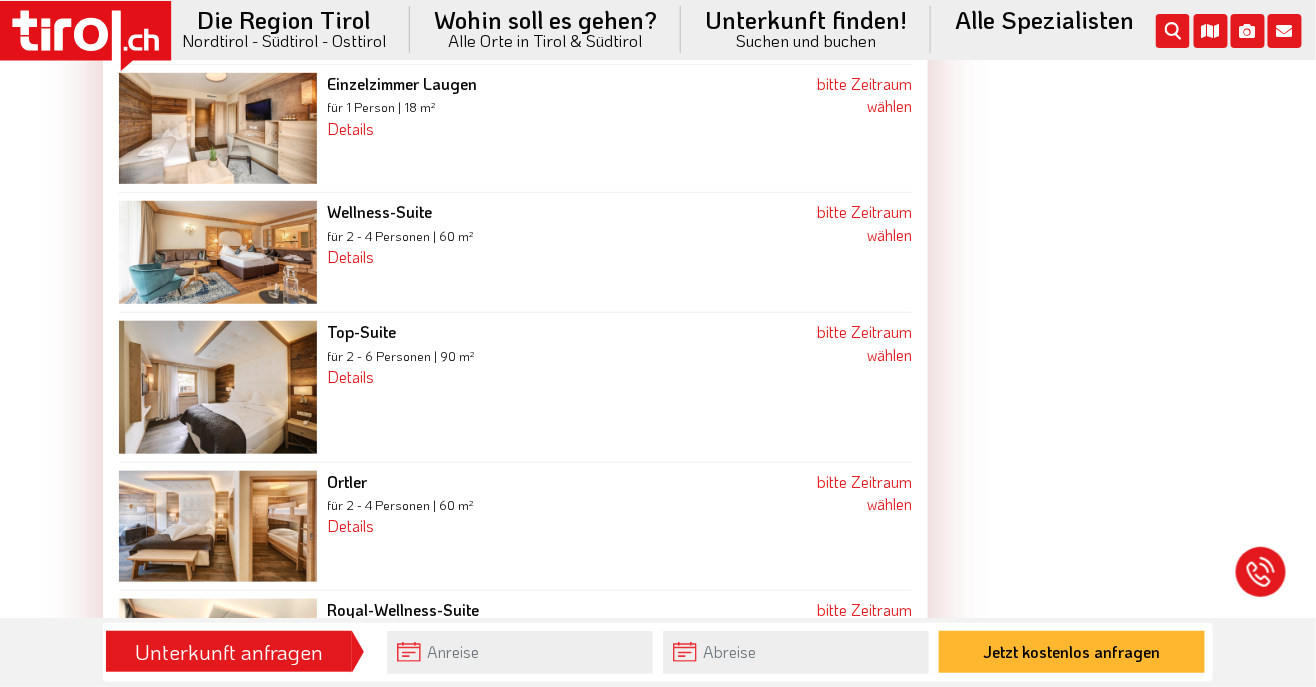 scroll, scrollTop: 2616, scrollLeft: 0, axis: vertical 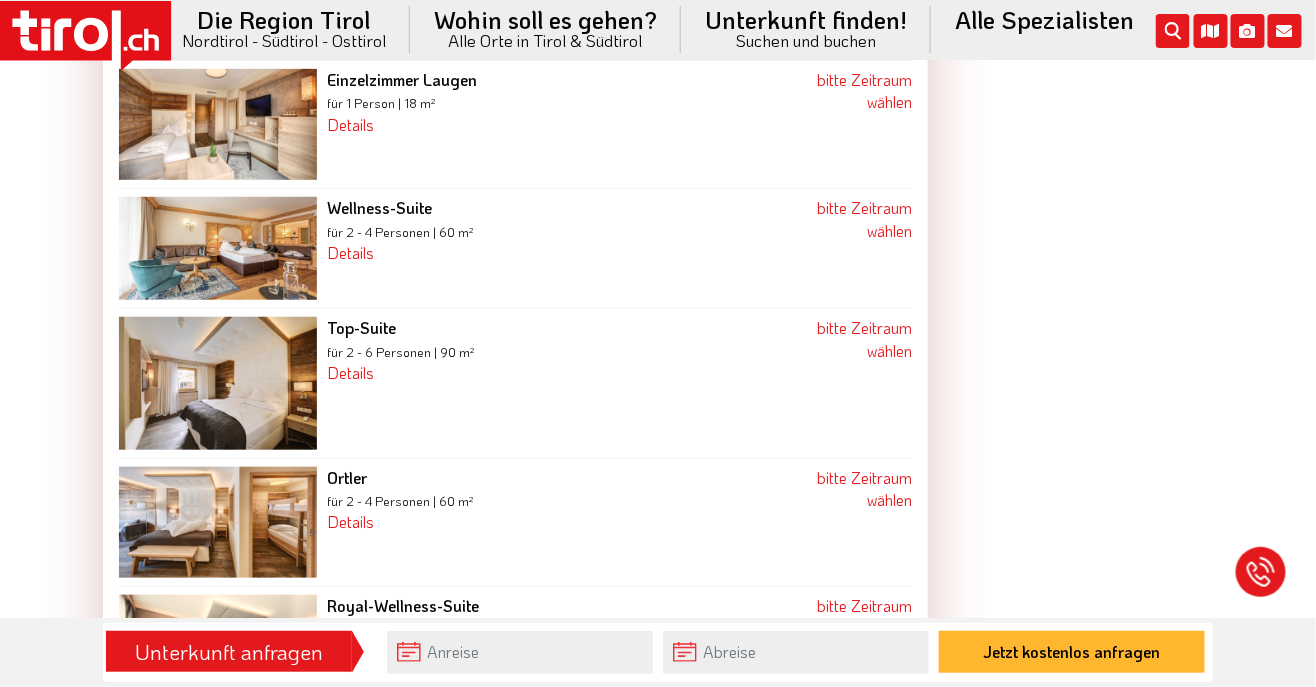 click at bounding box center (218, 383) 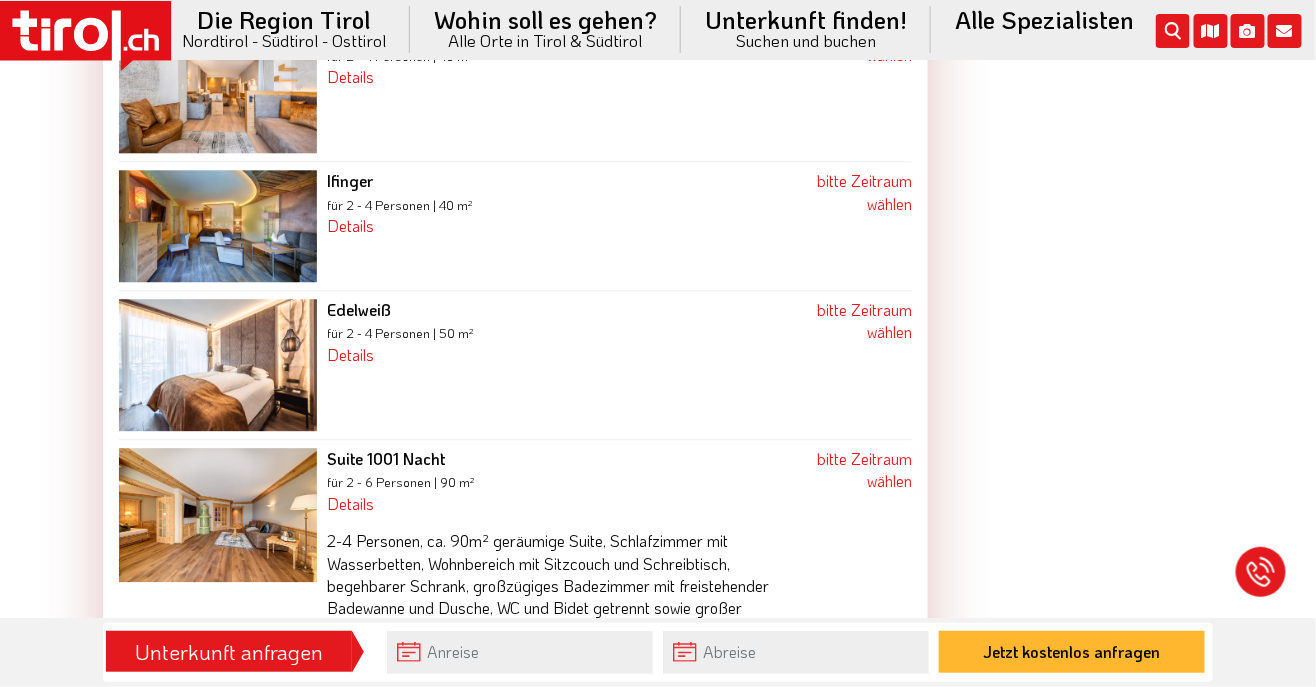 scroll, scrollTop: 3781, scrollLeft: 0, axis: vertical 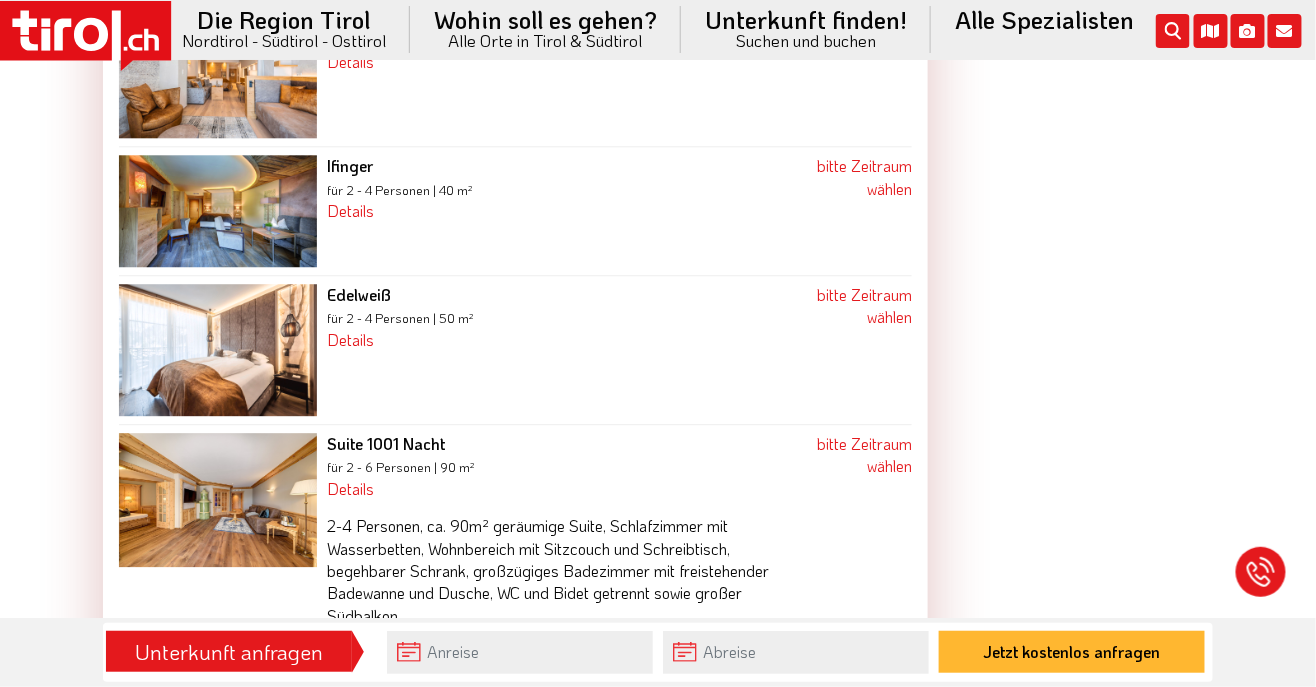 click at bounding box center (218, 500) 